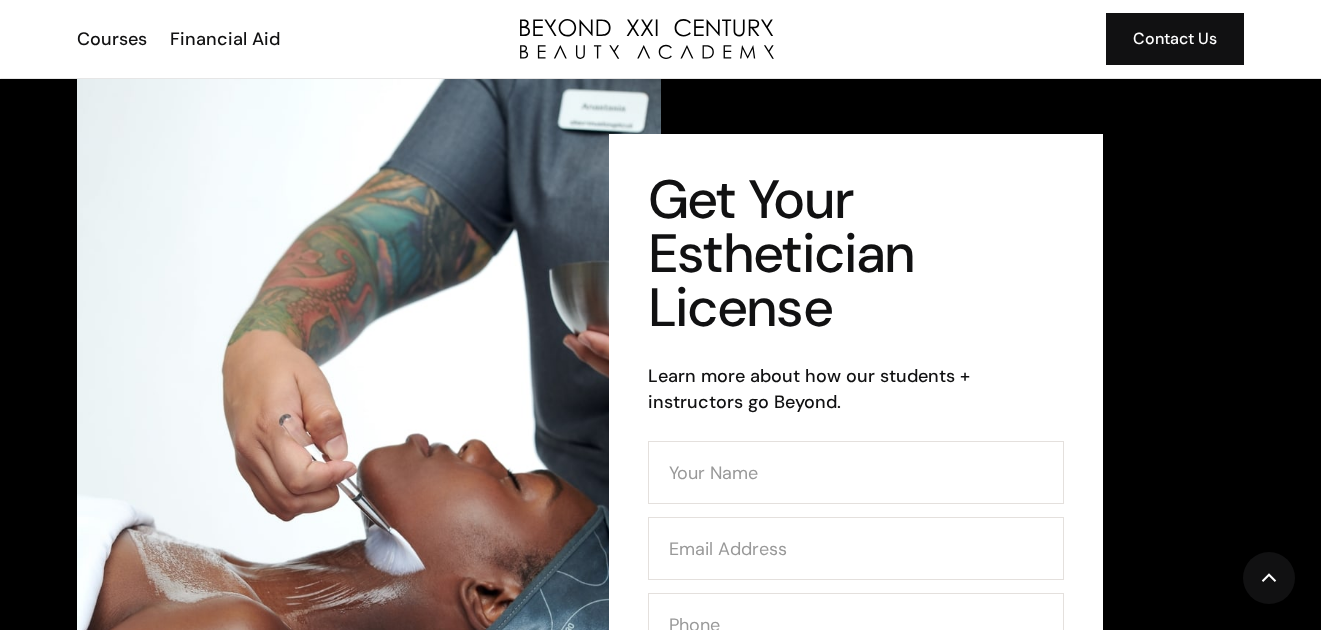 scroll, scrollTop: 0, scrollLeft: 0, axis: both 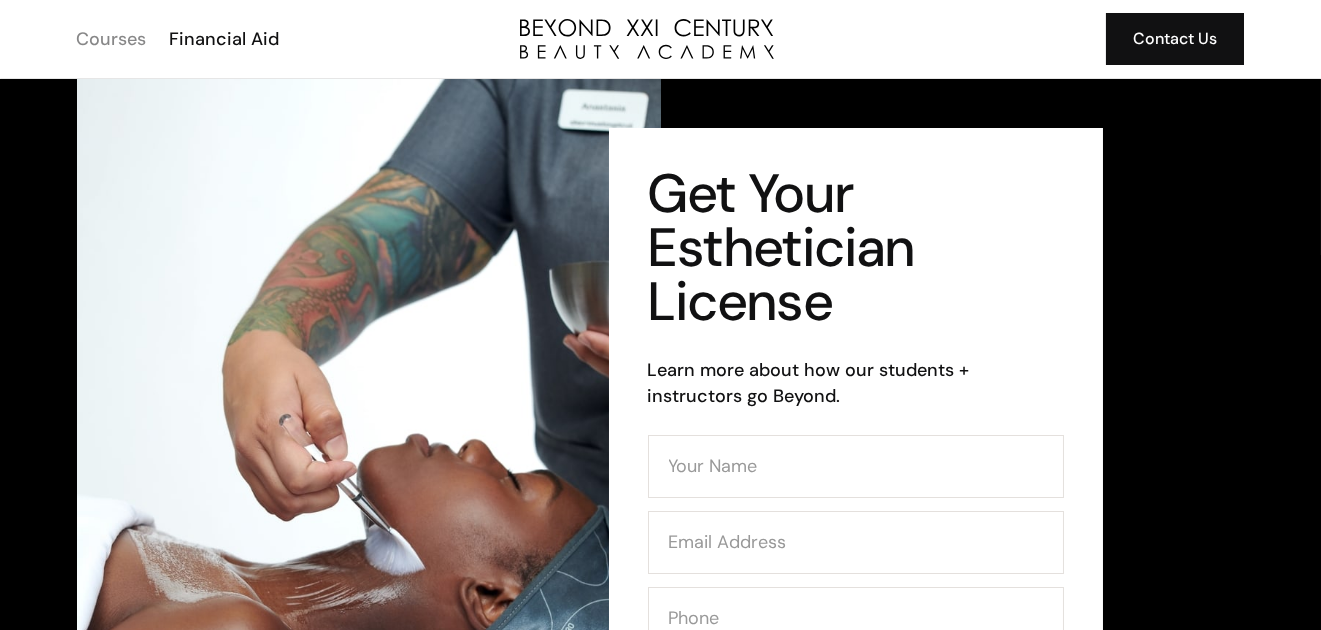 click on "Courses" at bounding box center (112, 39) 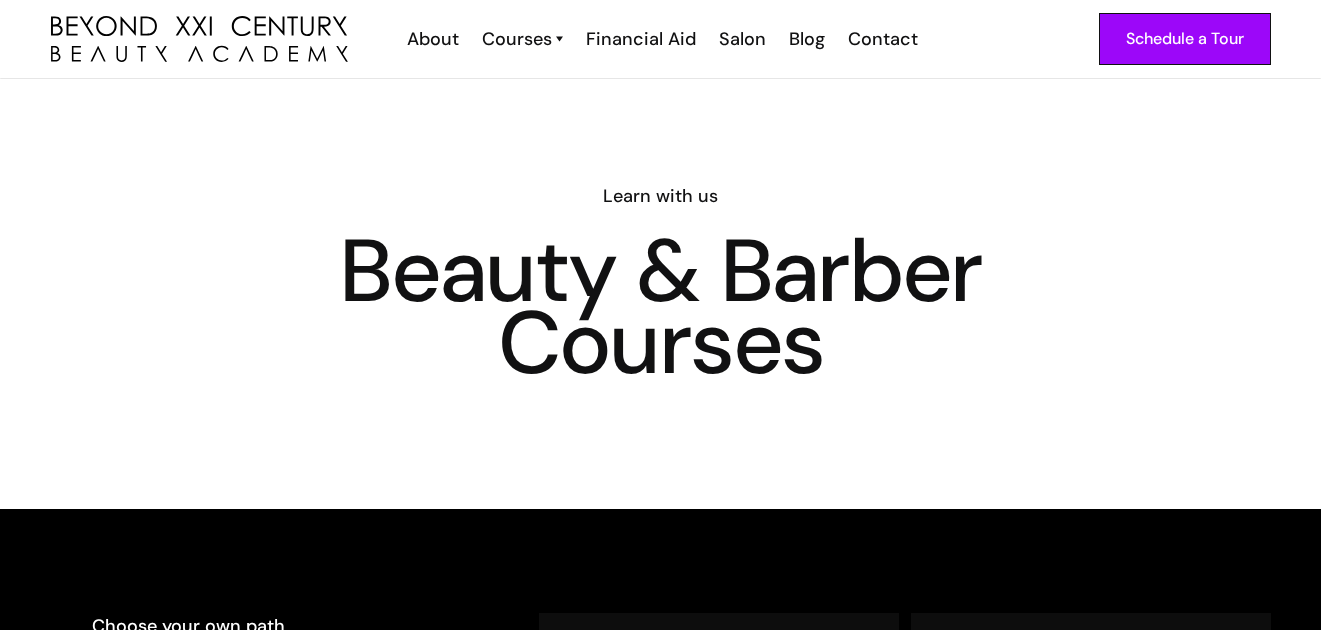 scroll, scrollTop: 0, scrollLeft: 0, axis: both 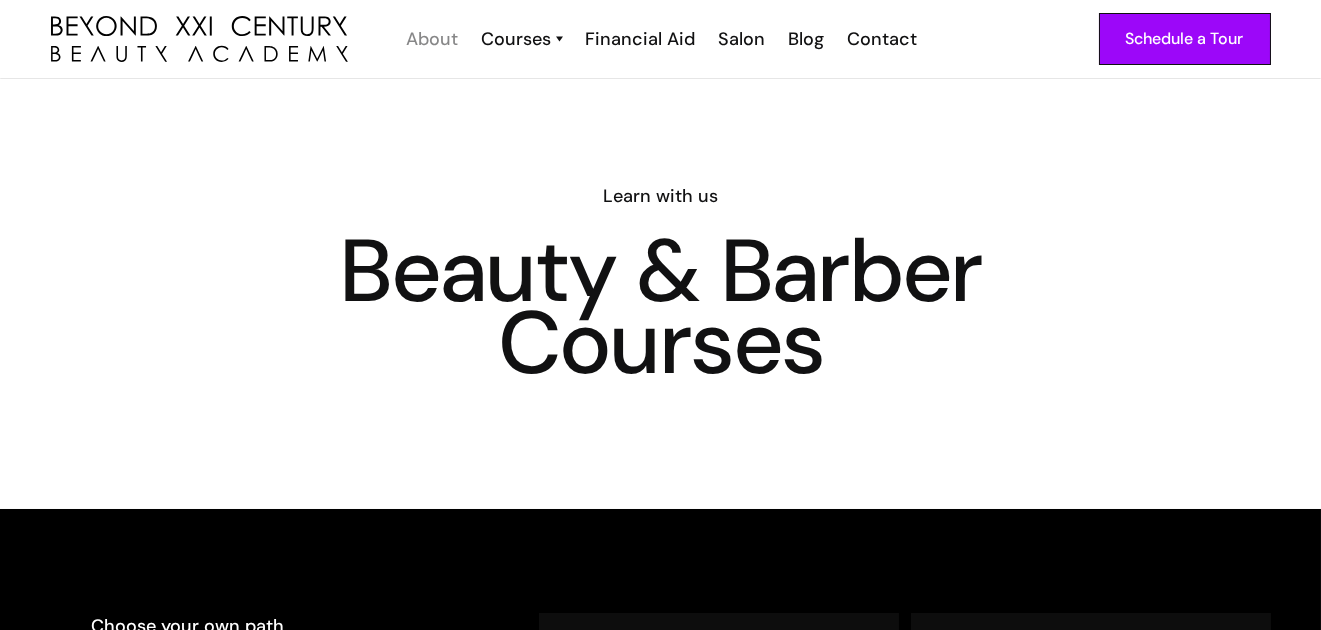 click on "About" at bounding box center (433, 39) 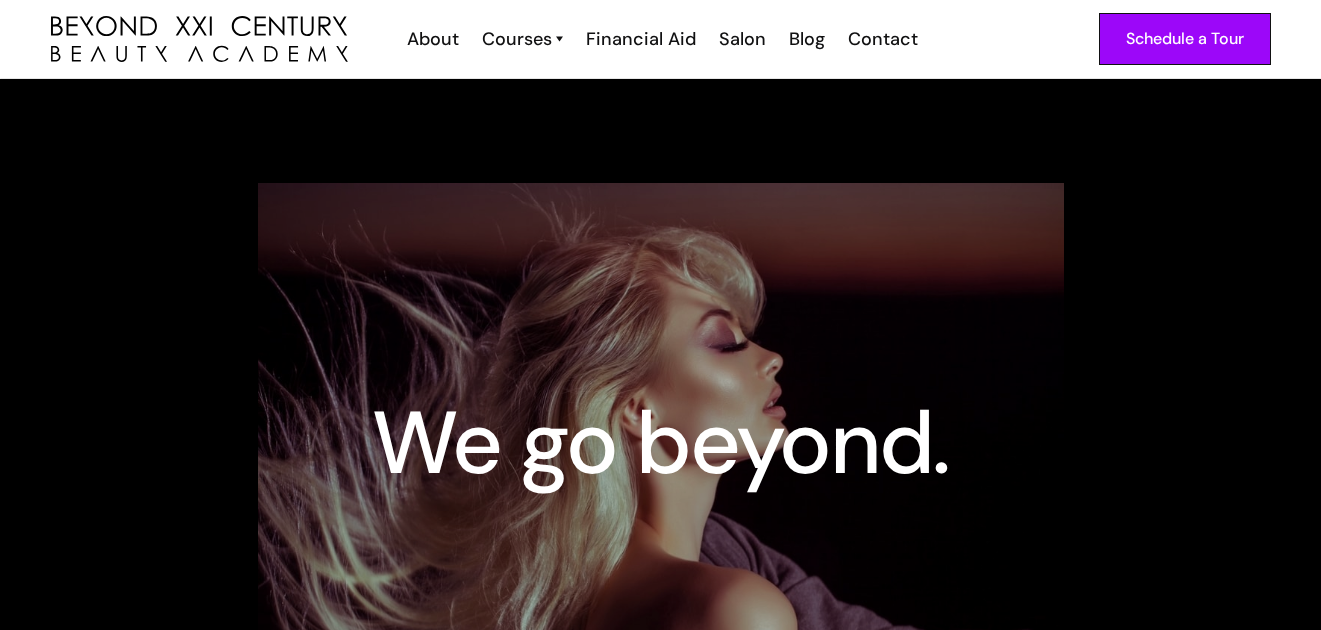 scroll, scrollTop: 0, scrollLeft: 0, axis: both 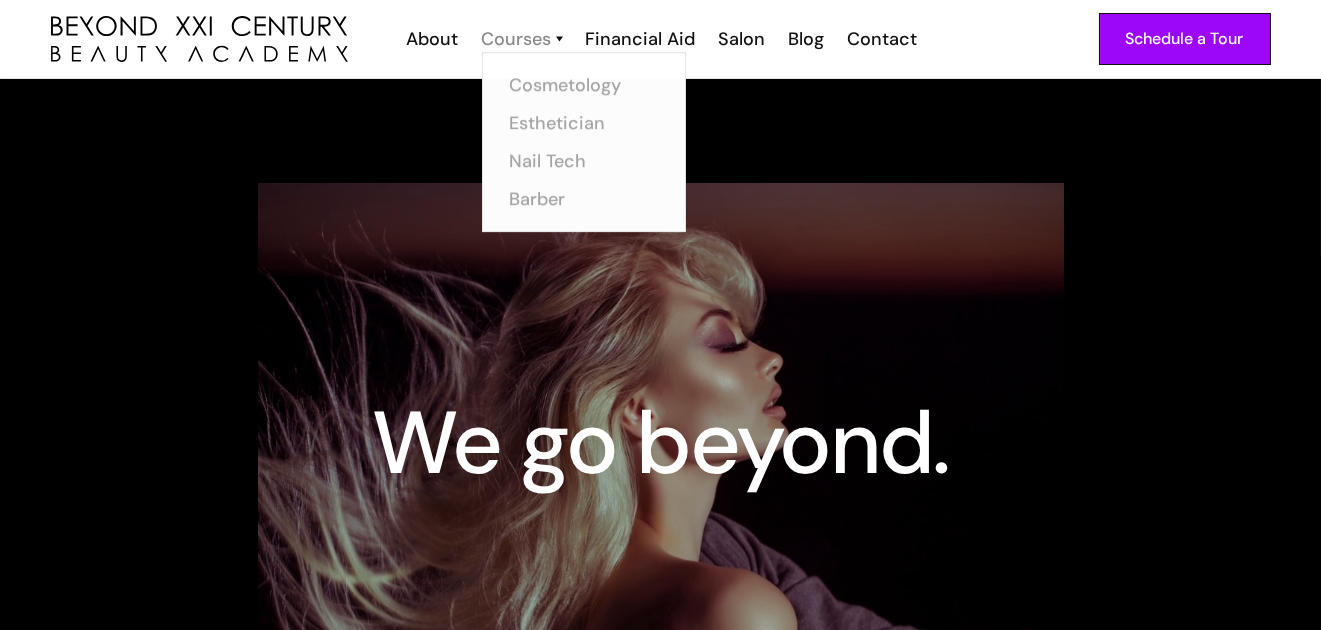click on "Courses" at bounding box center (517, 39) 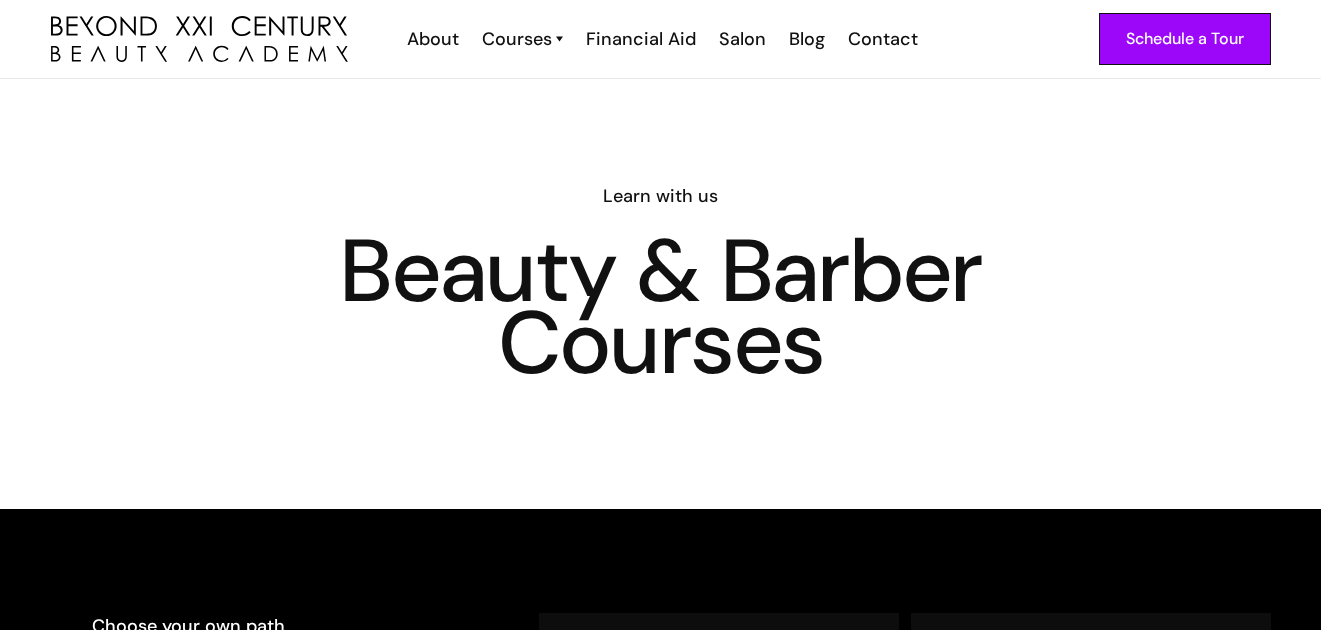 scroll, scrollTop: 0, scrollLeft: 0, axis: both 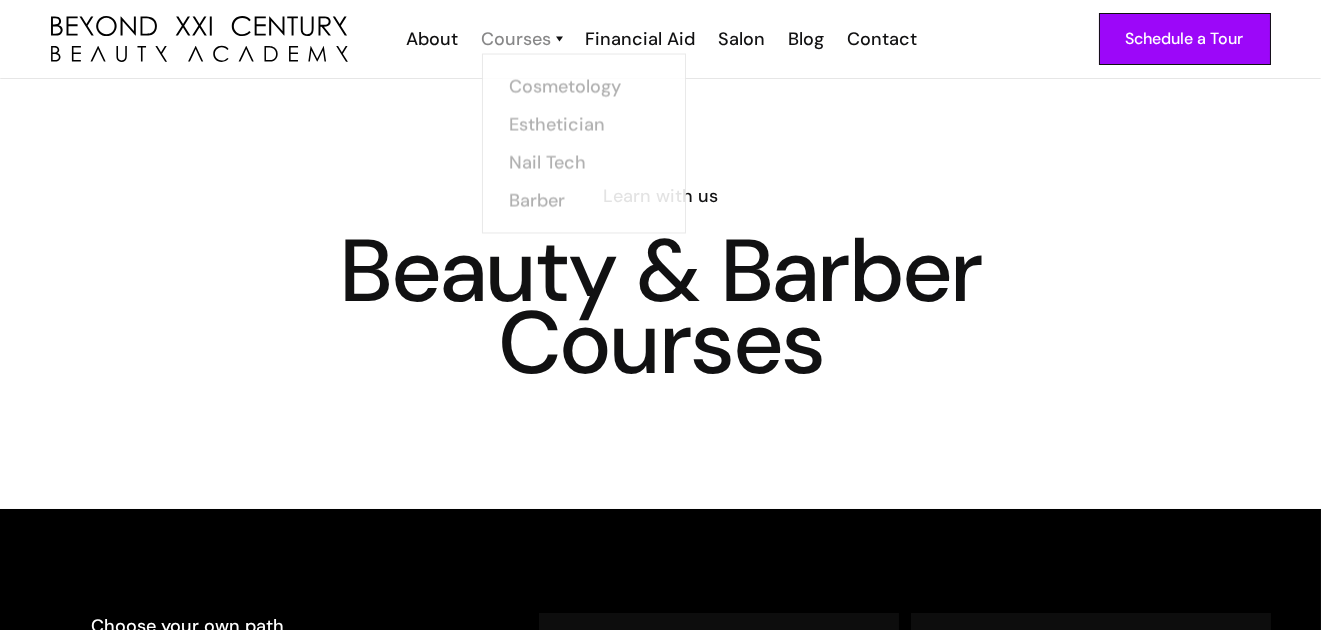 click on "Courses" at bounding box center (517, 39) 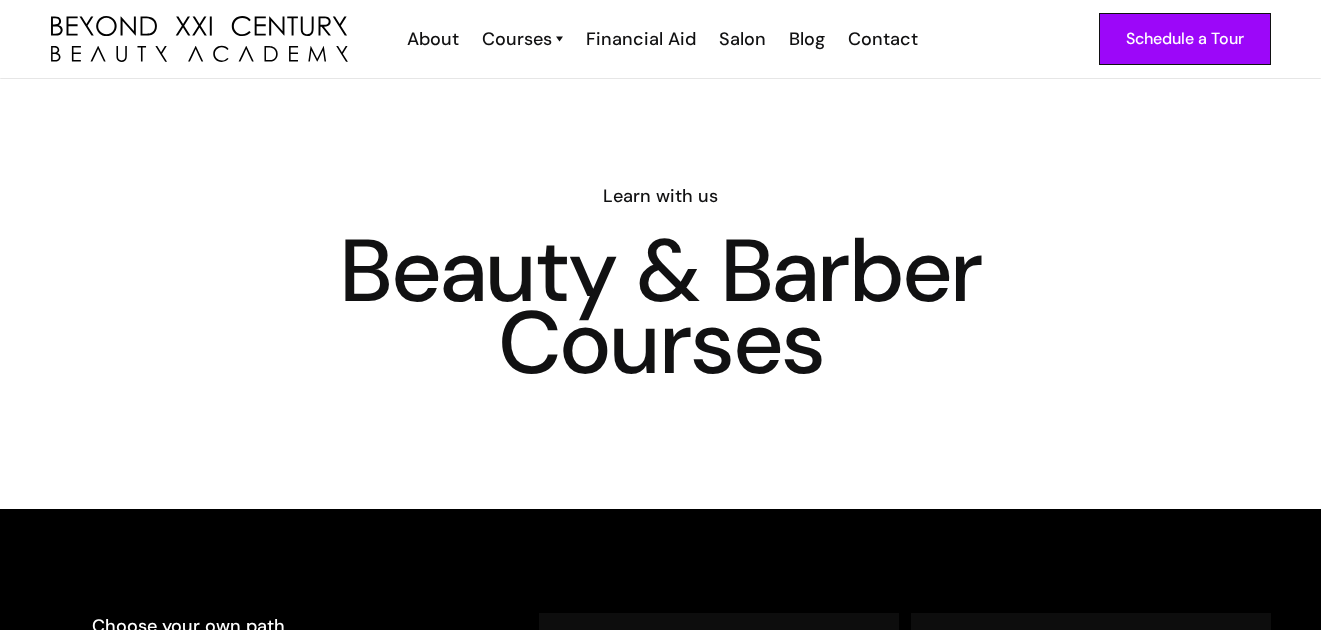 scroll, scrollTop: 0, scrollLeft: 0, axis: both 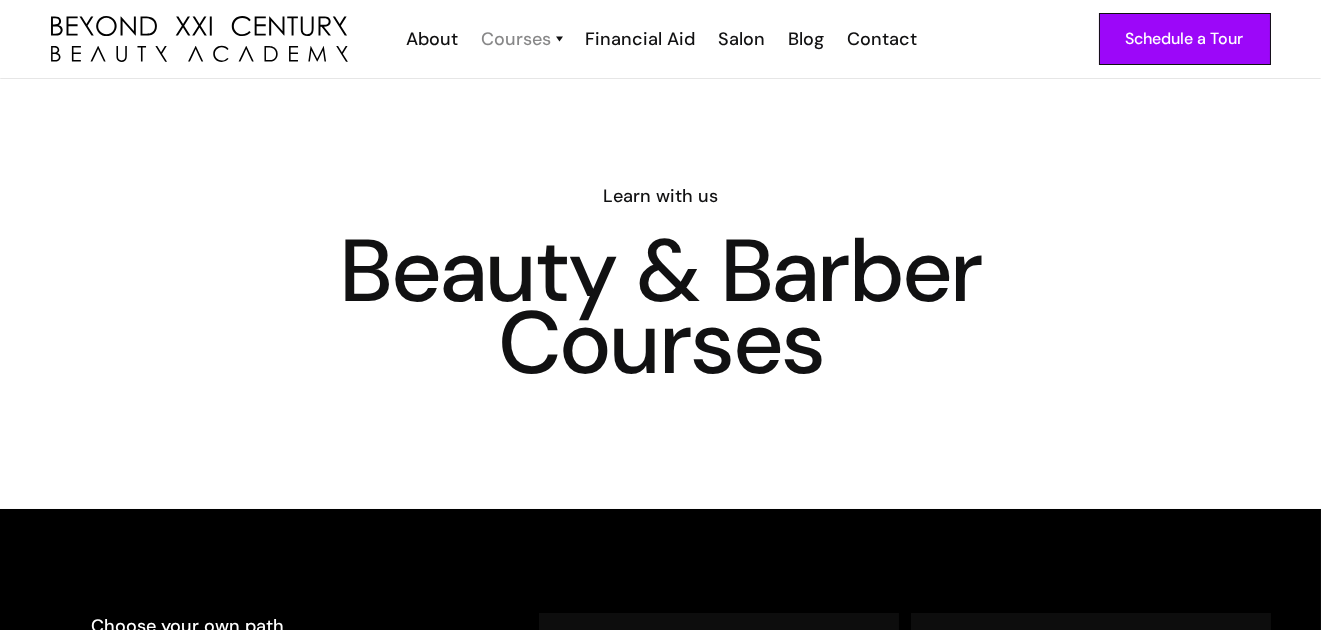 click on "Courses" at bounding box center [517, 39] 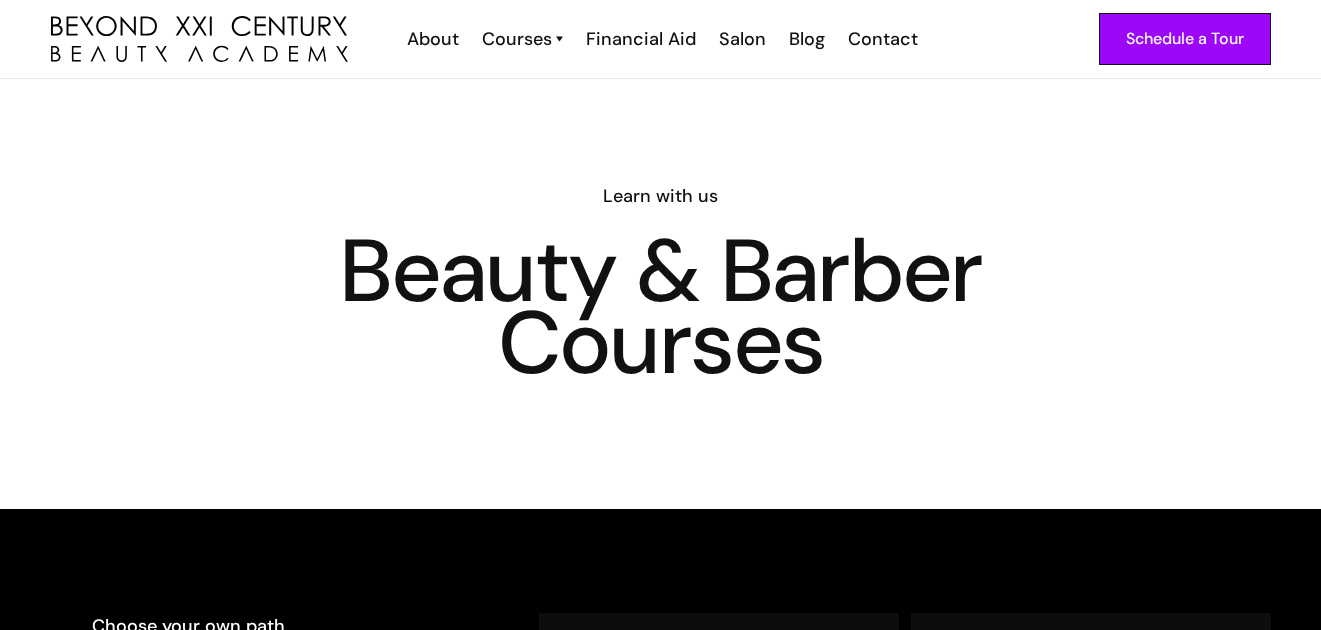 scroll, scrollTop: 0, scrollLeft: 0, axis: both 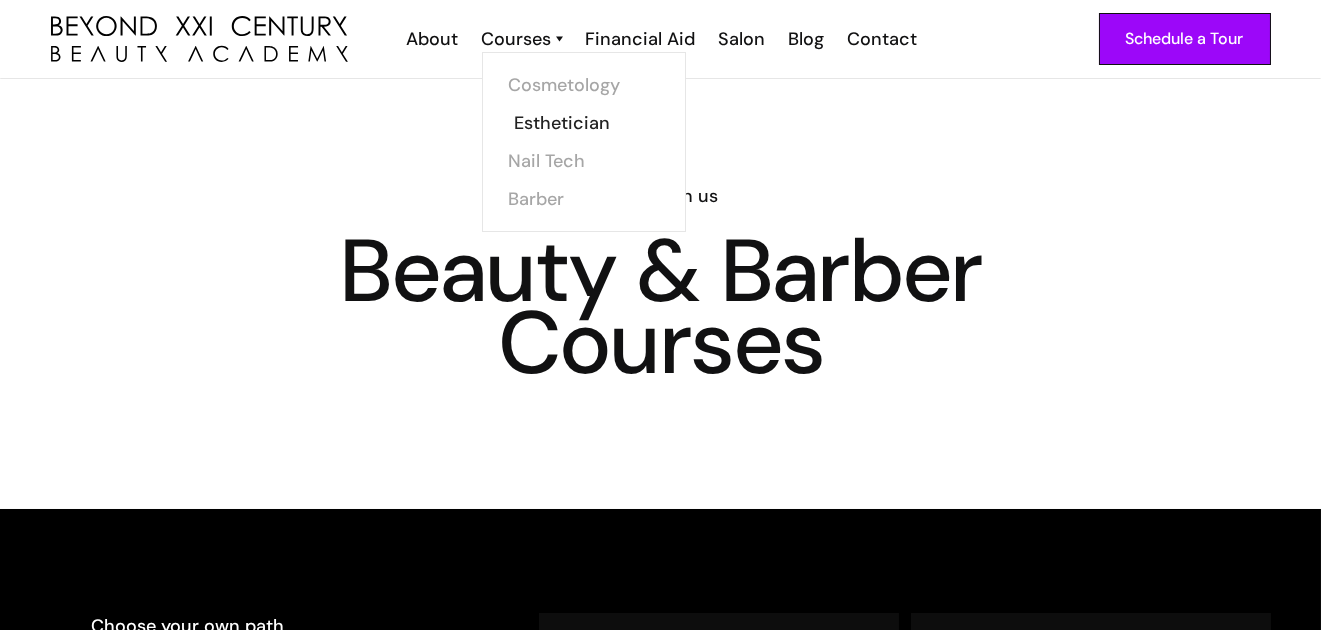 click on "Esthetician" at bounding box center (590, 123) 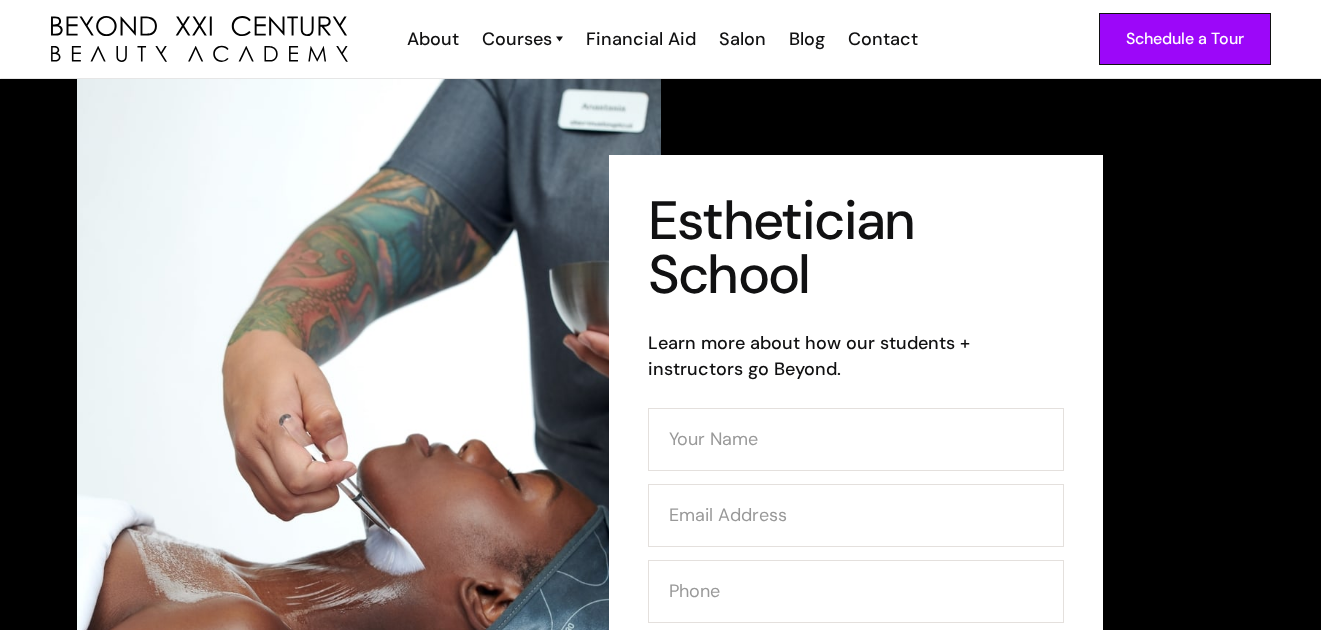 scroll, scrollTop: 0, scrollLeft: 0, axis: both 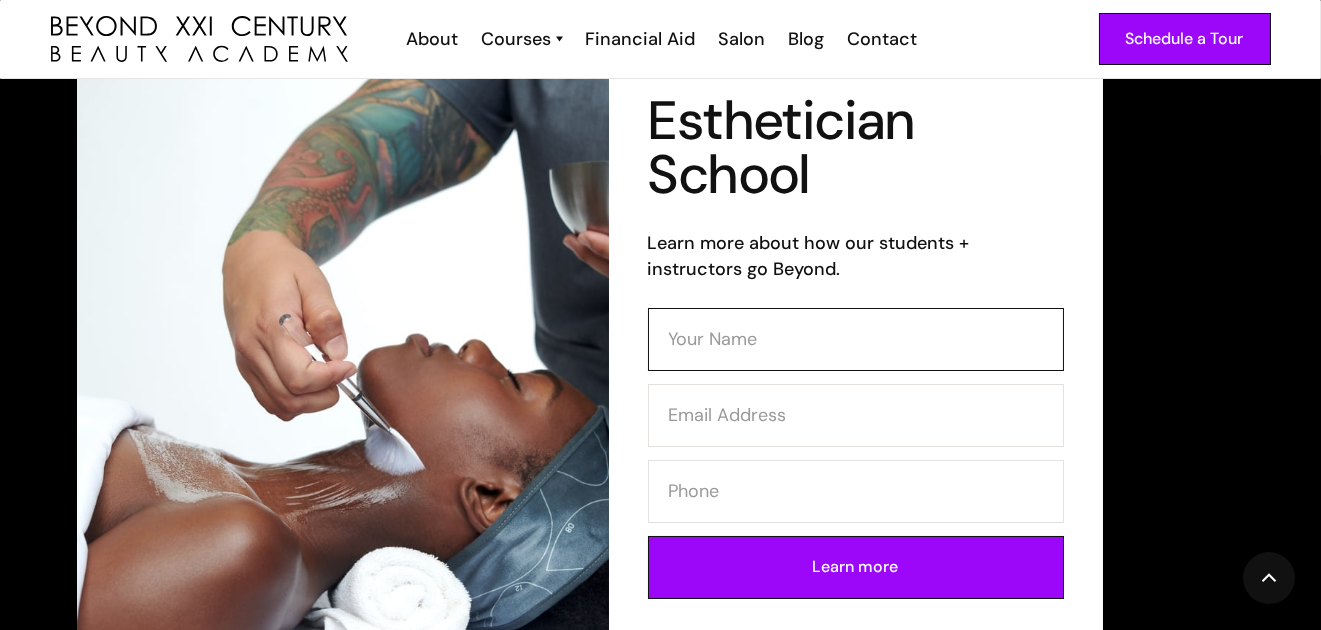 click at bounding box center (856, 339) 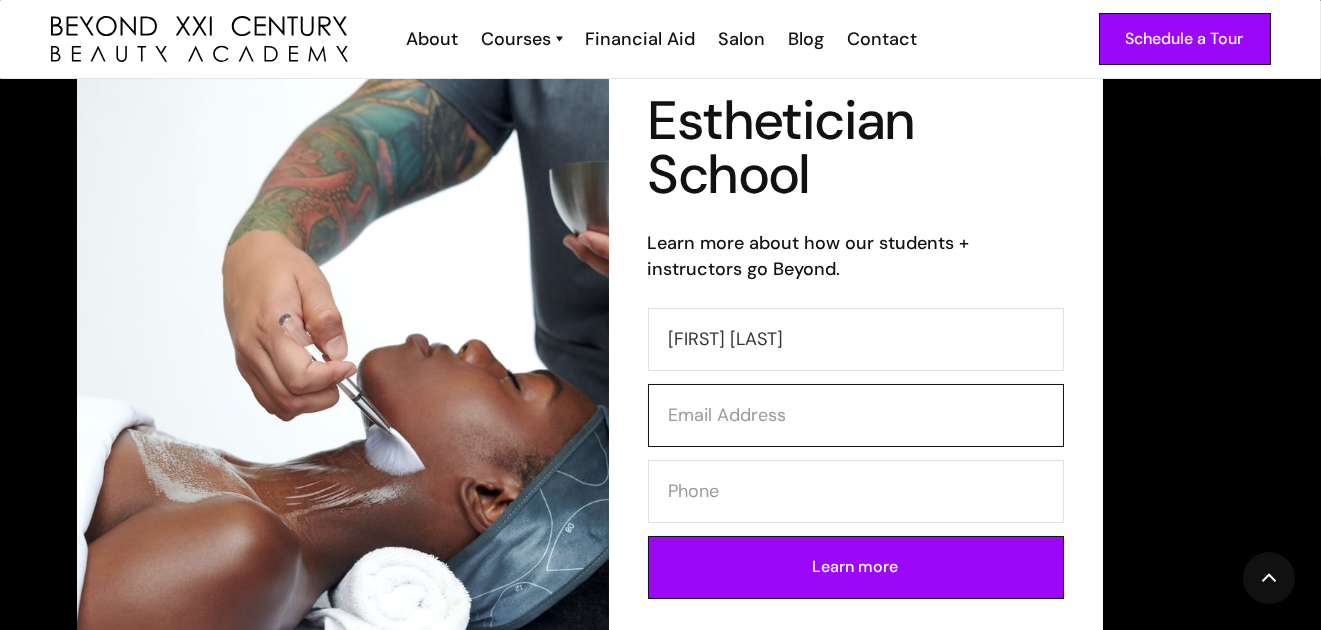 type on "cynthial@calljacob.com" 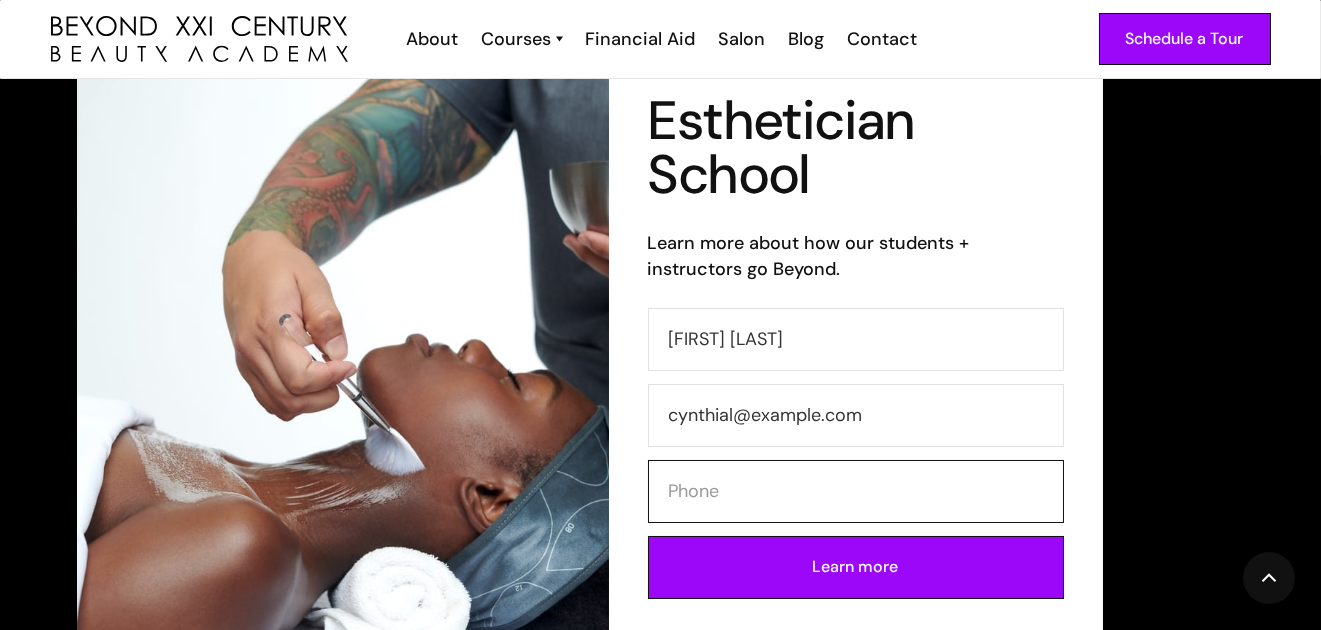 type on "8589255938" 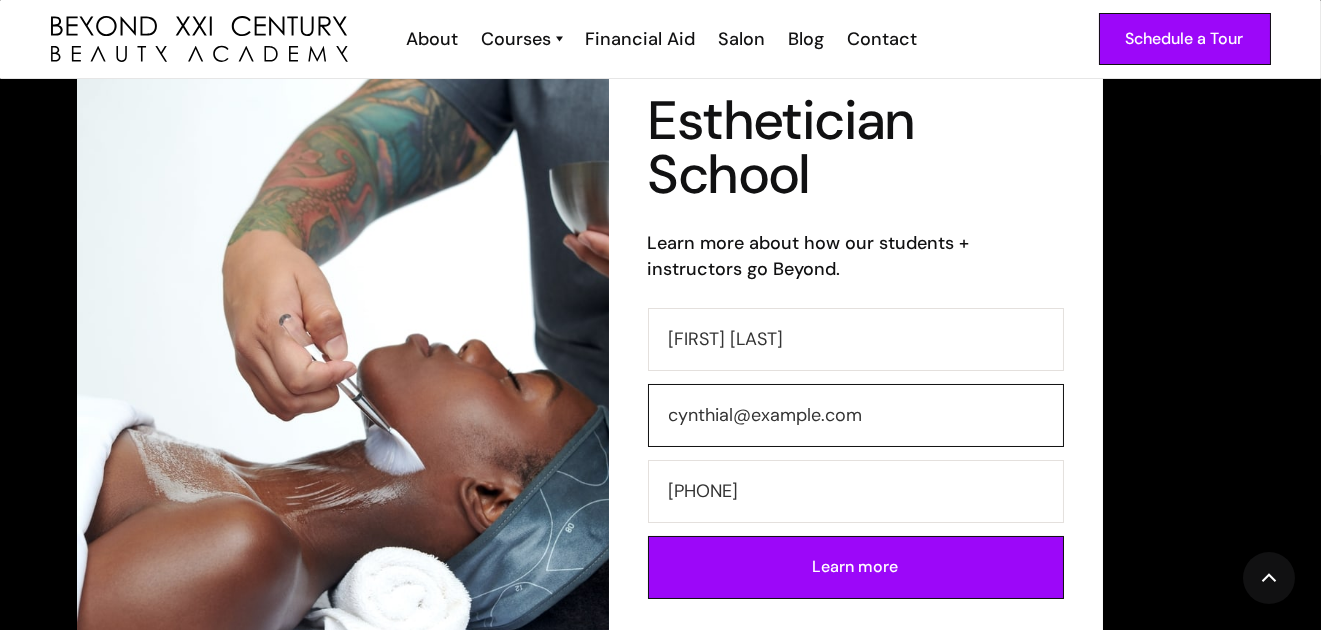 drag, startPoint x: 878, startPoint y: 424, endPoint x: 636, endPoint y: 430, distance: 242.07437 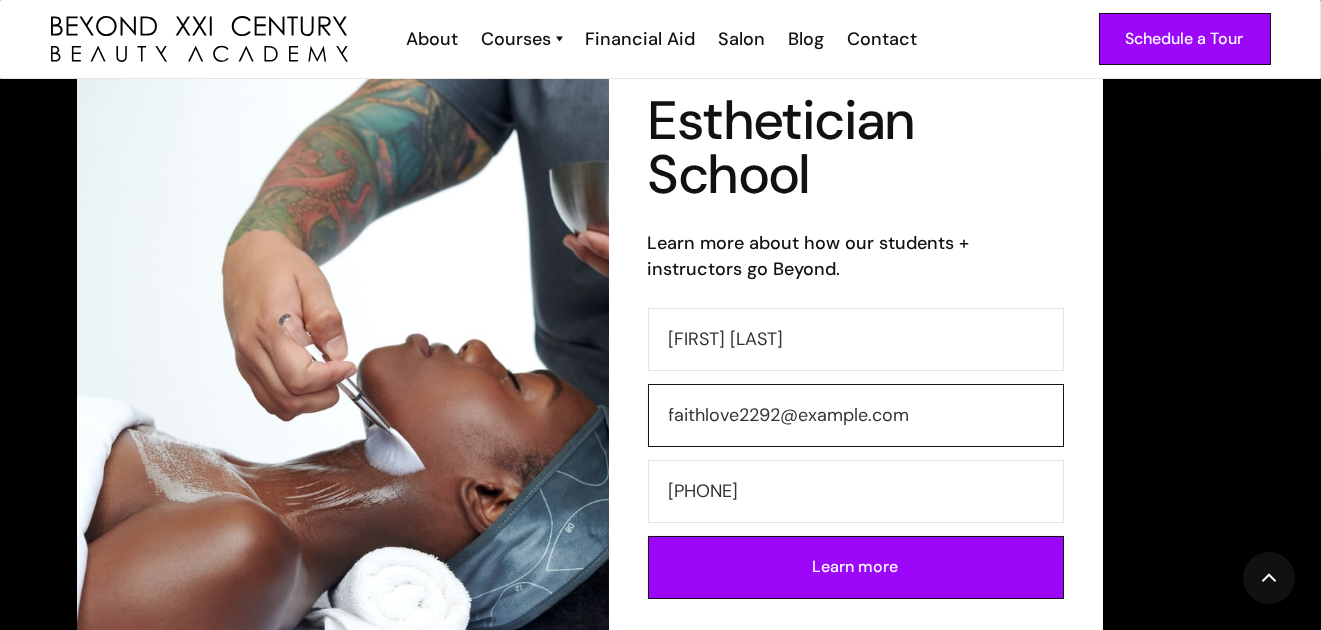 type on "faithlove2292@icloud.com" 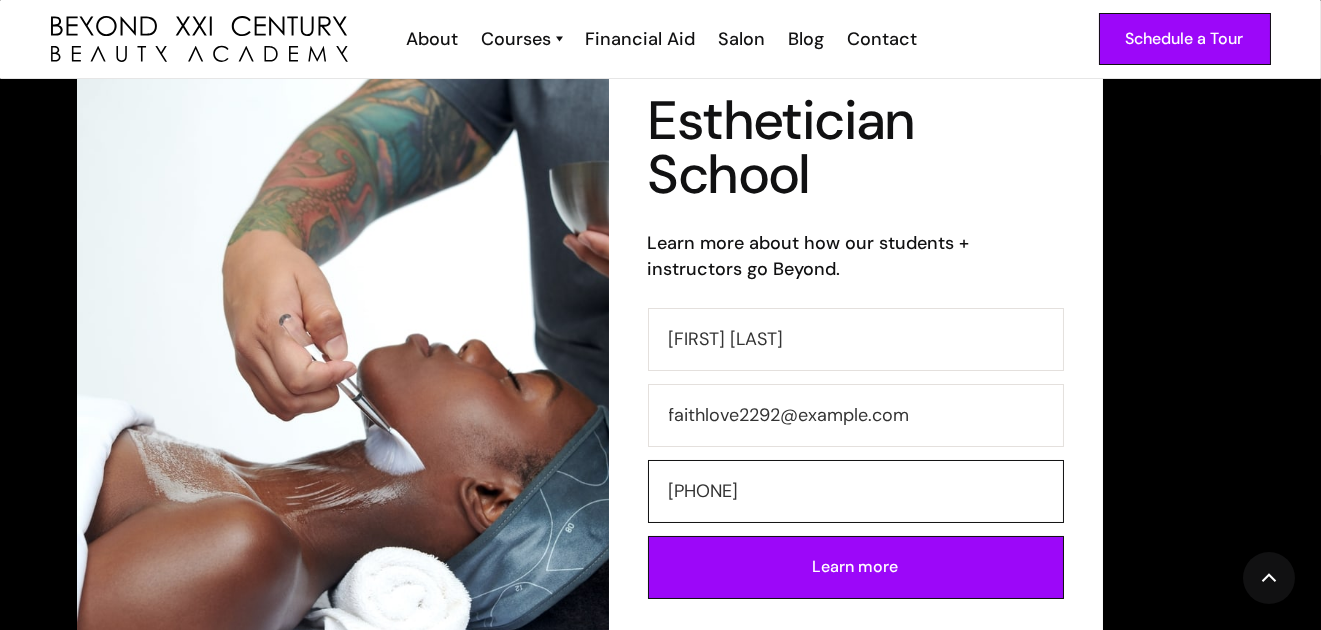 drag, startPoint x: 801, startPoint y: 502, endPoint x: 662, endPoint y: 486, distance: 139.91783 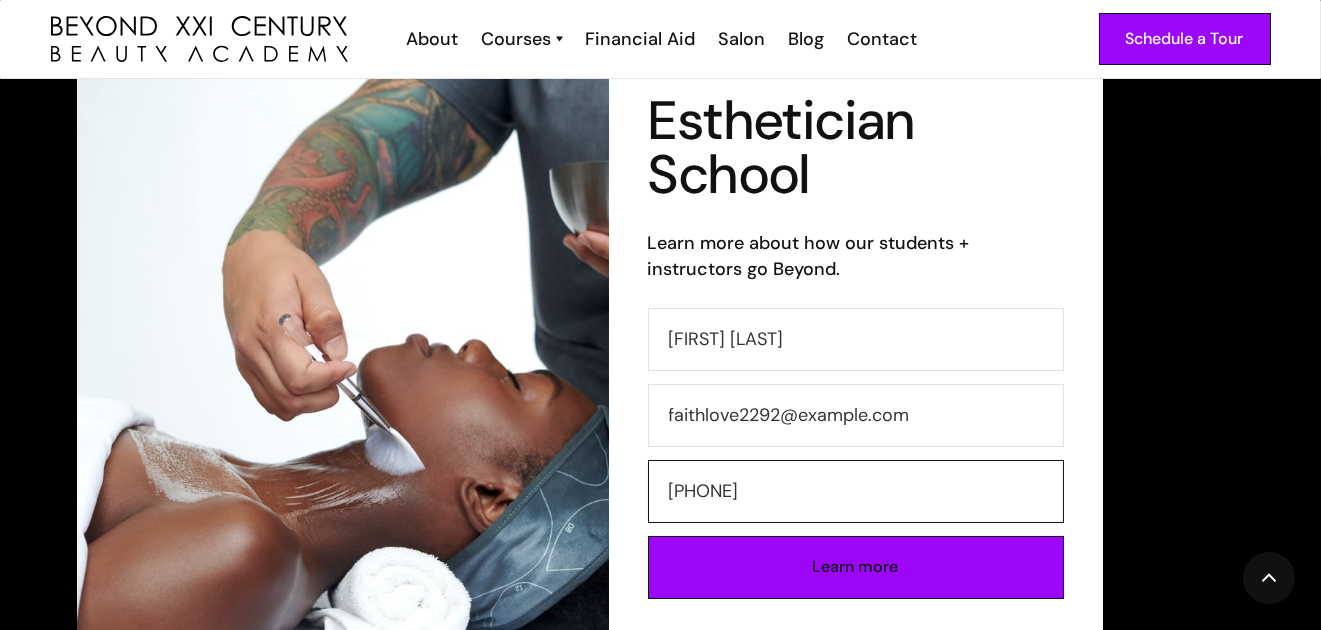 type on "5627373880" 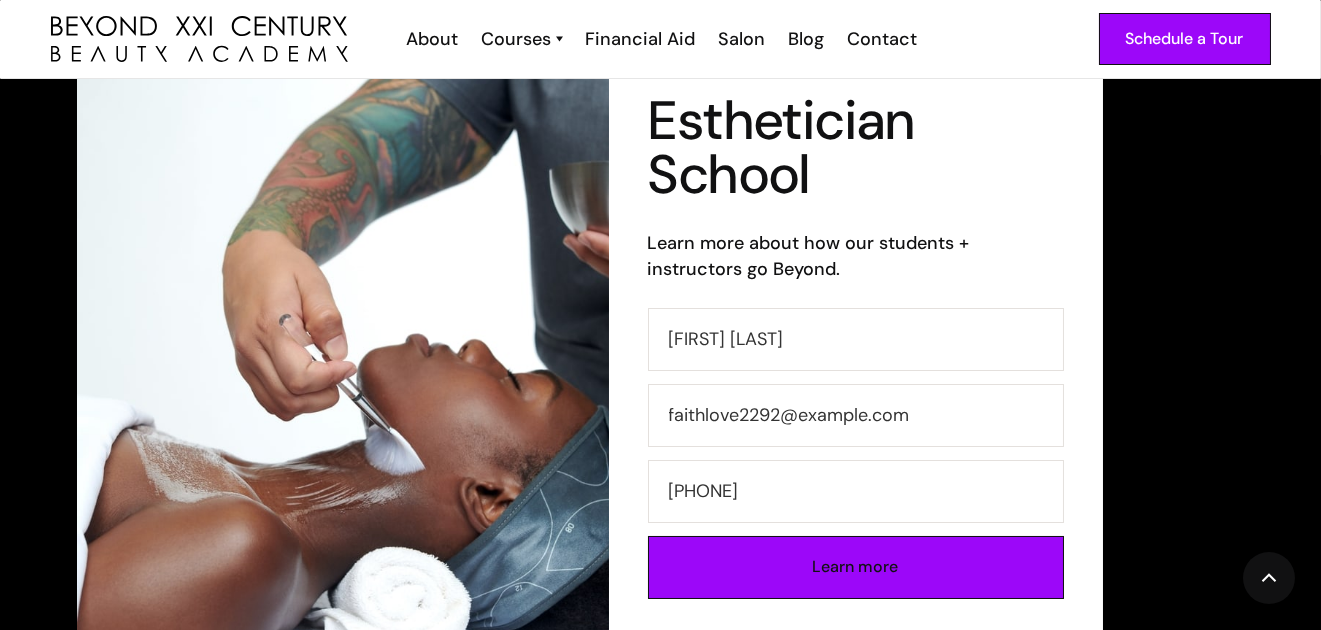 click on "Learn more" at bounding box center (856, 567) 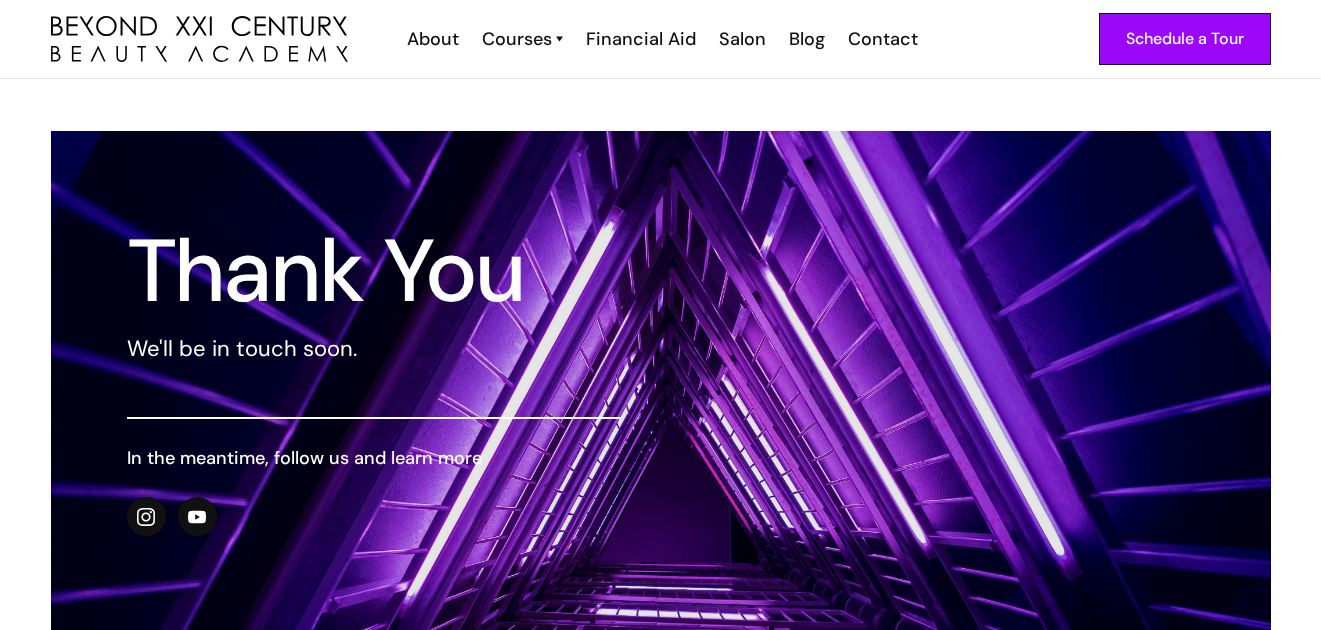 scroll, scrollTop: 0, scrollLeft: 0, axis: both 